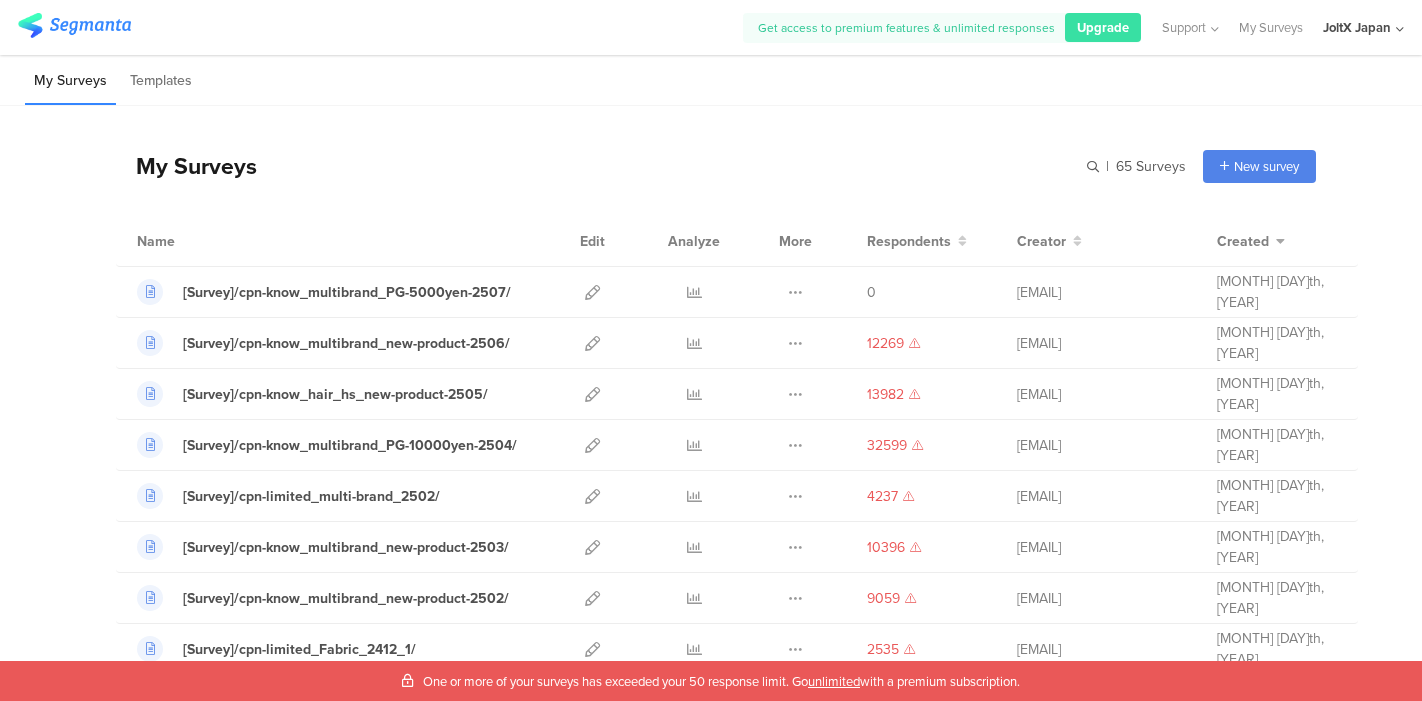 scroll, scrollTop: 0, scrollLeft: 0, axis: both 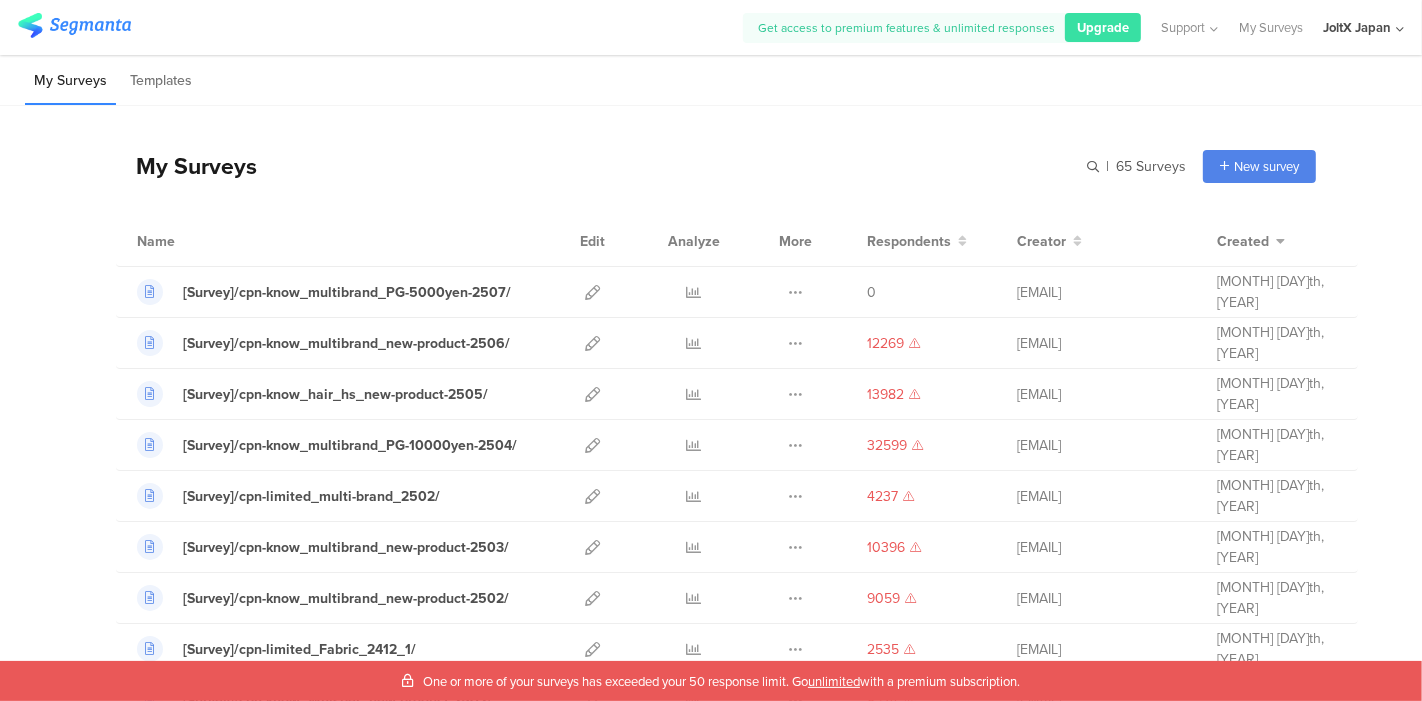 click at bounding box center (74, 25) 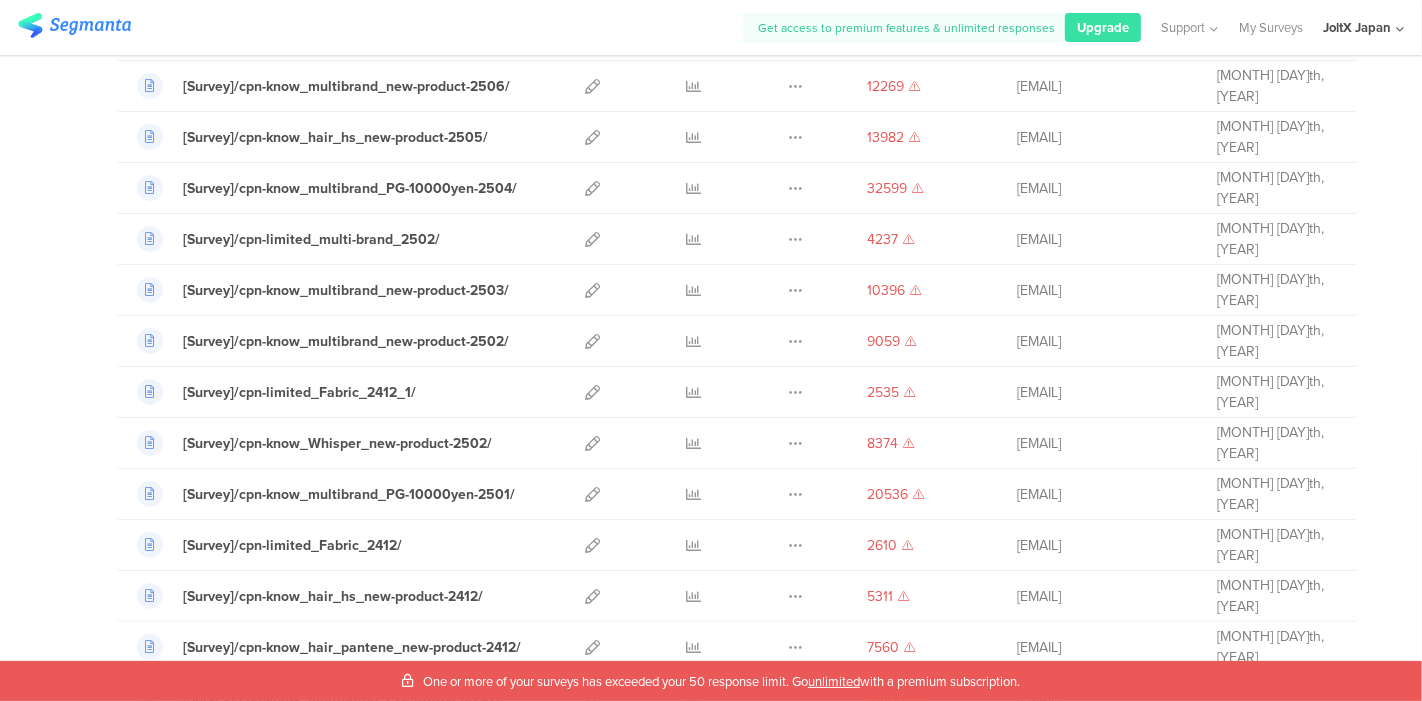 scroll, scrollTop: 0, scrollLeft: 0, axis: both 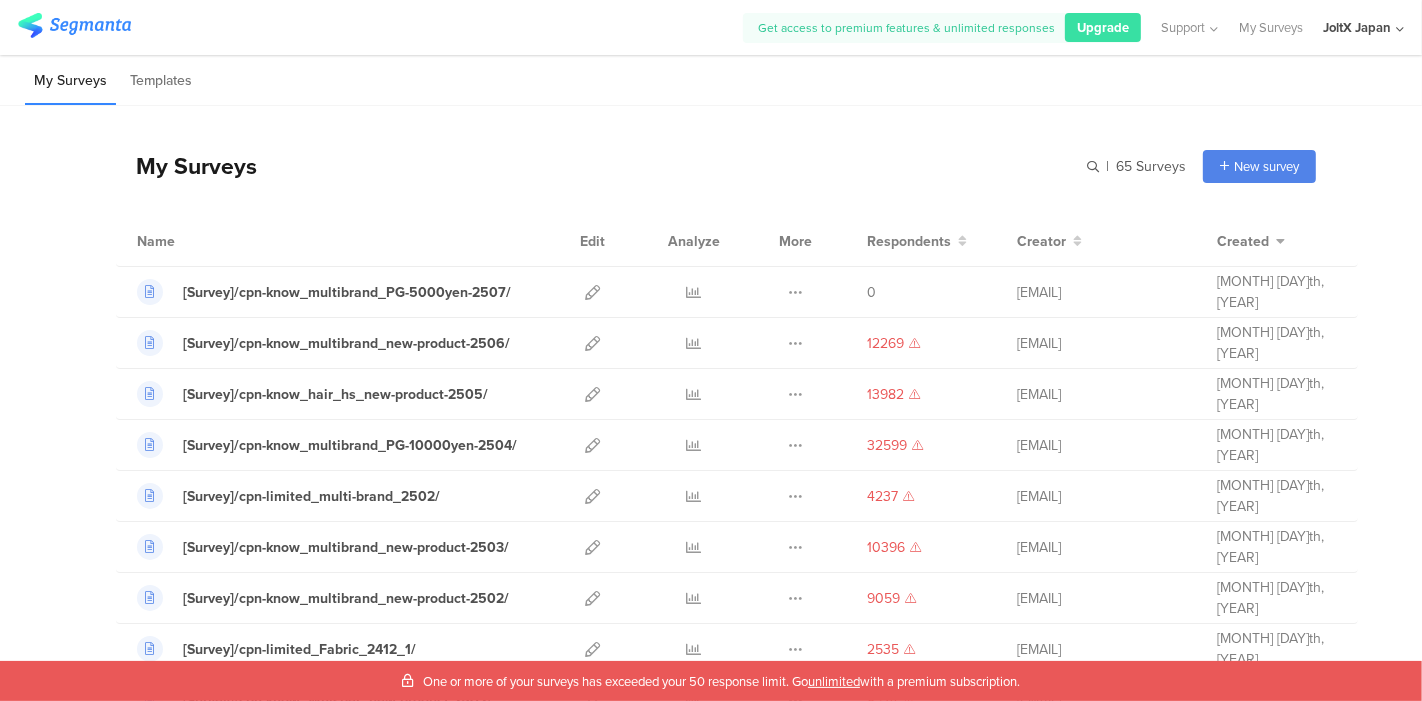 click on "My Surveys
Templates" at bounding box center (711, 80) 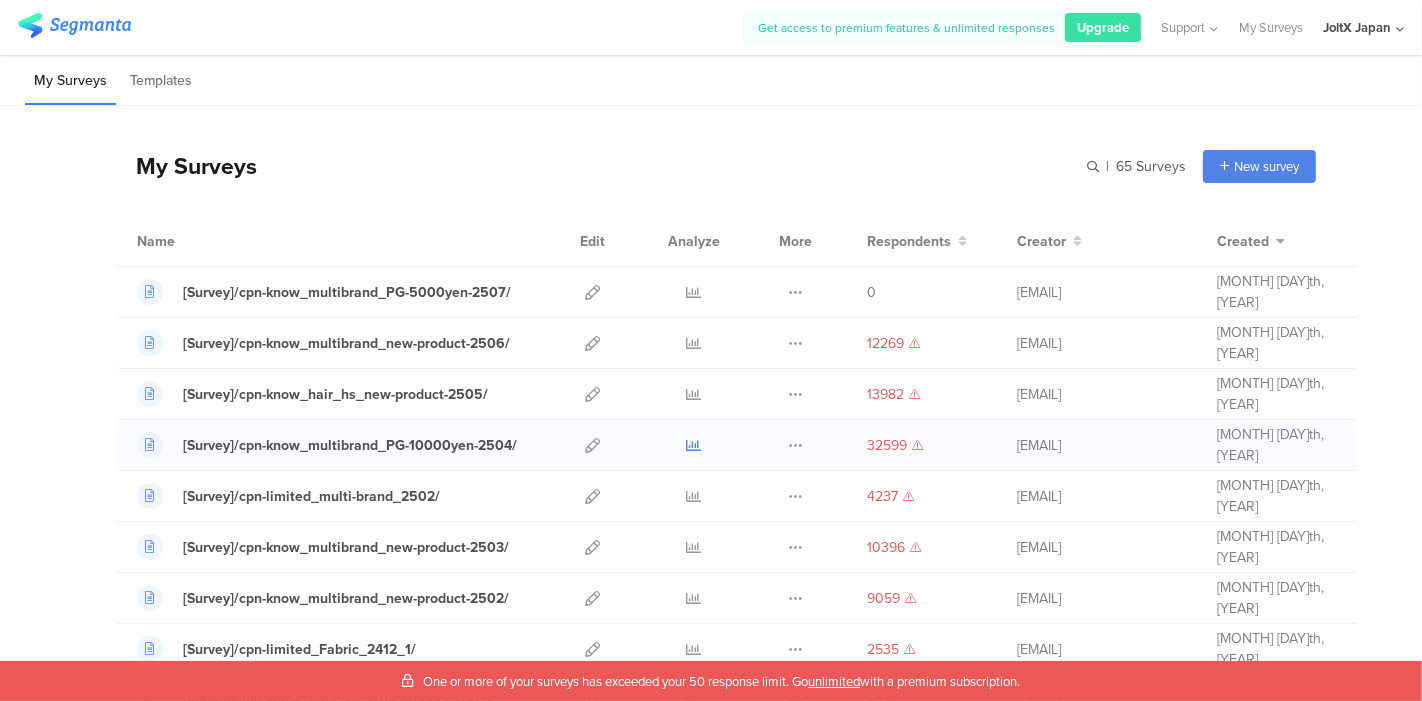 click at bounding box center [694, 445] 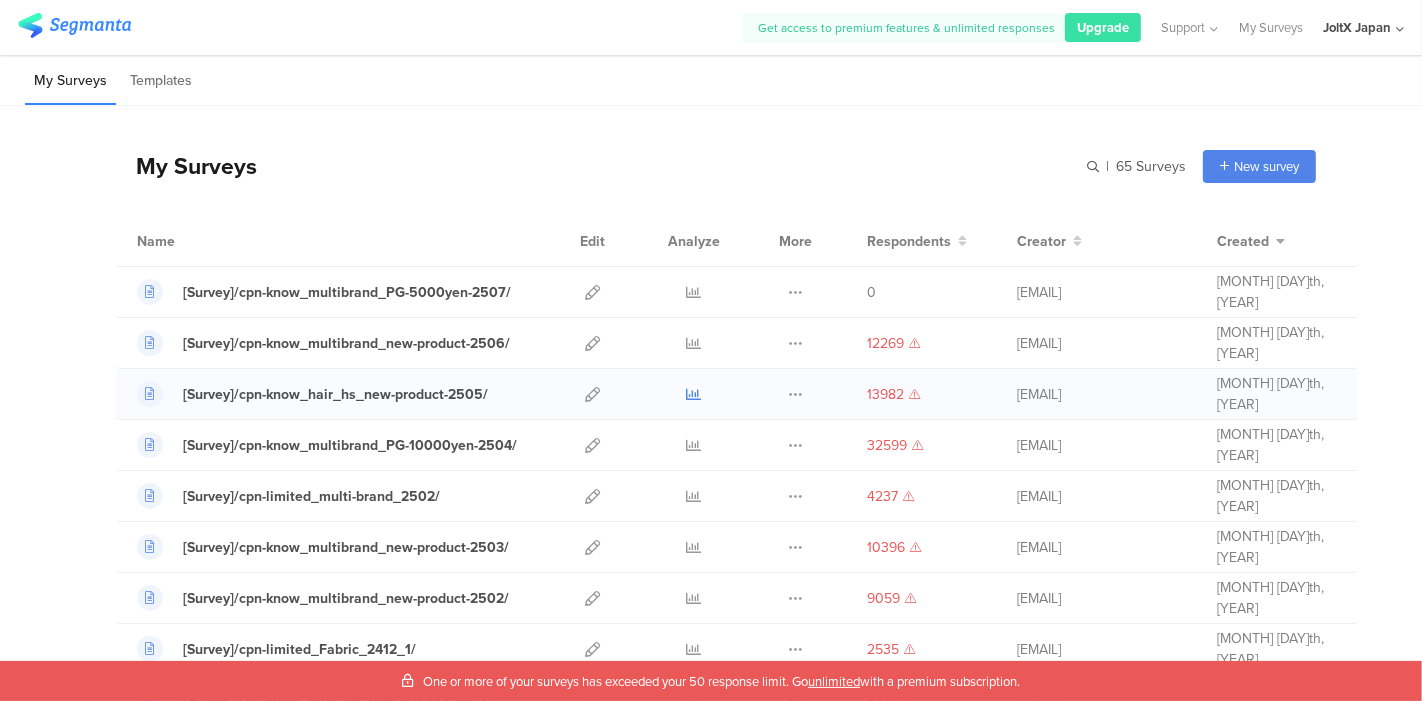 click at bounding box center (694, 394) 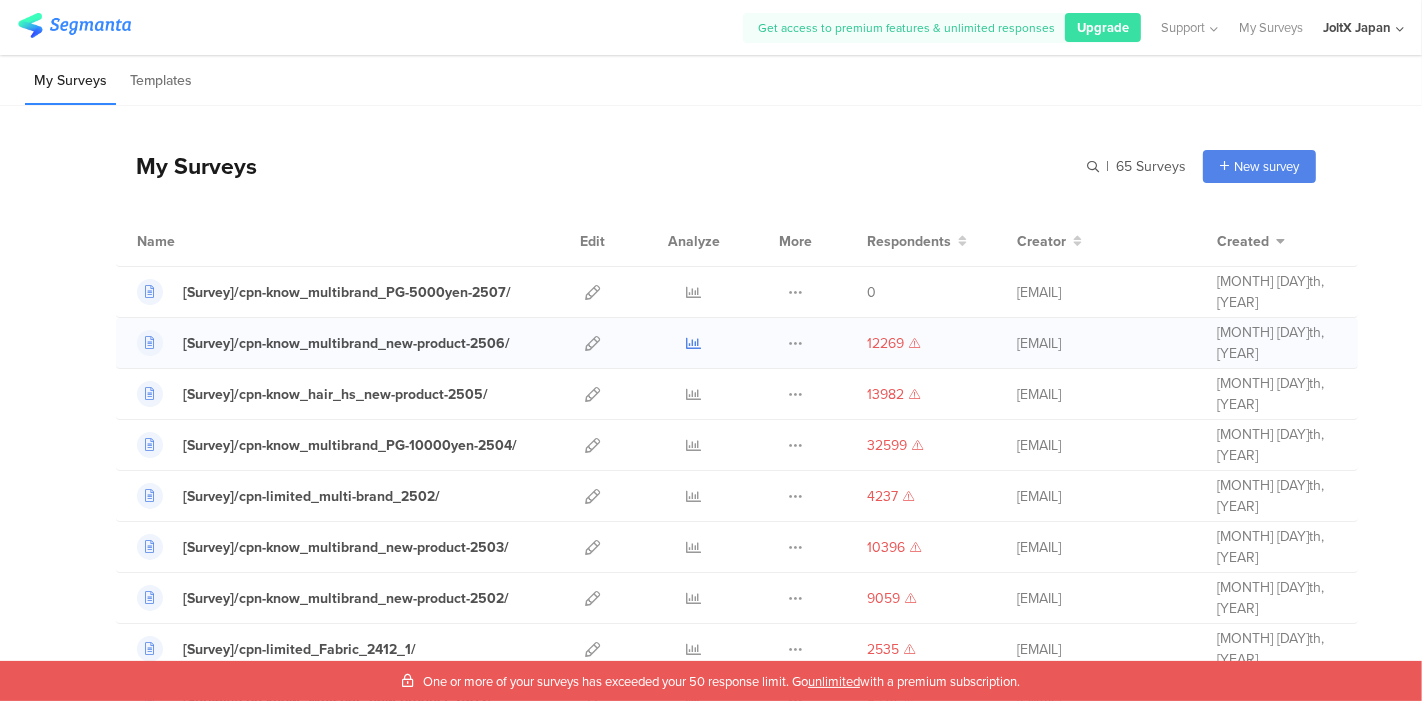 click at bounding box center [694, 343] 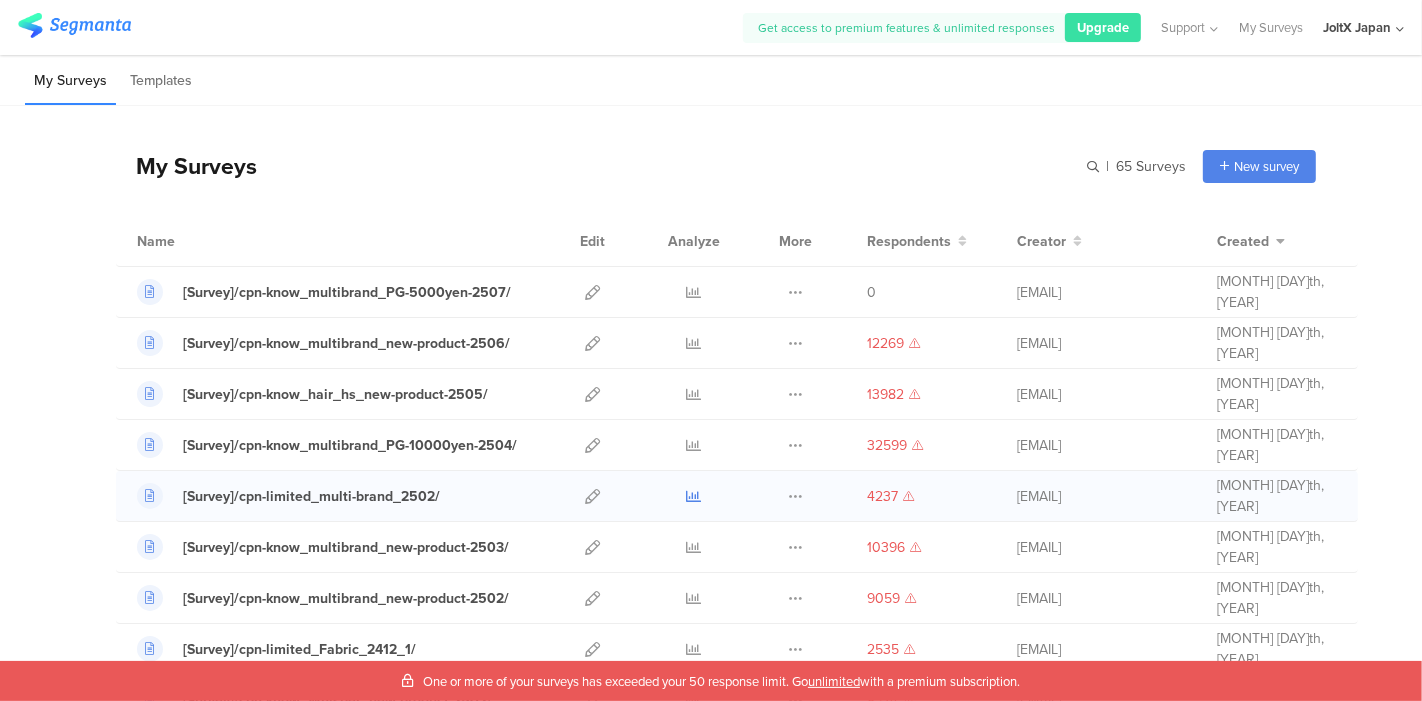 click at bounding box center (694, 496) 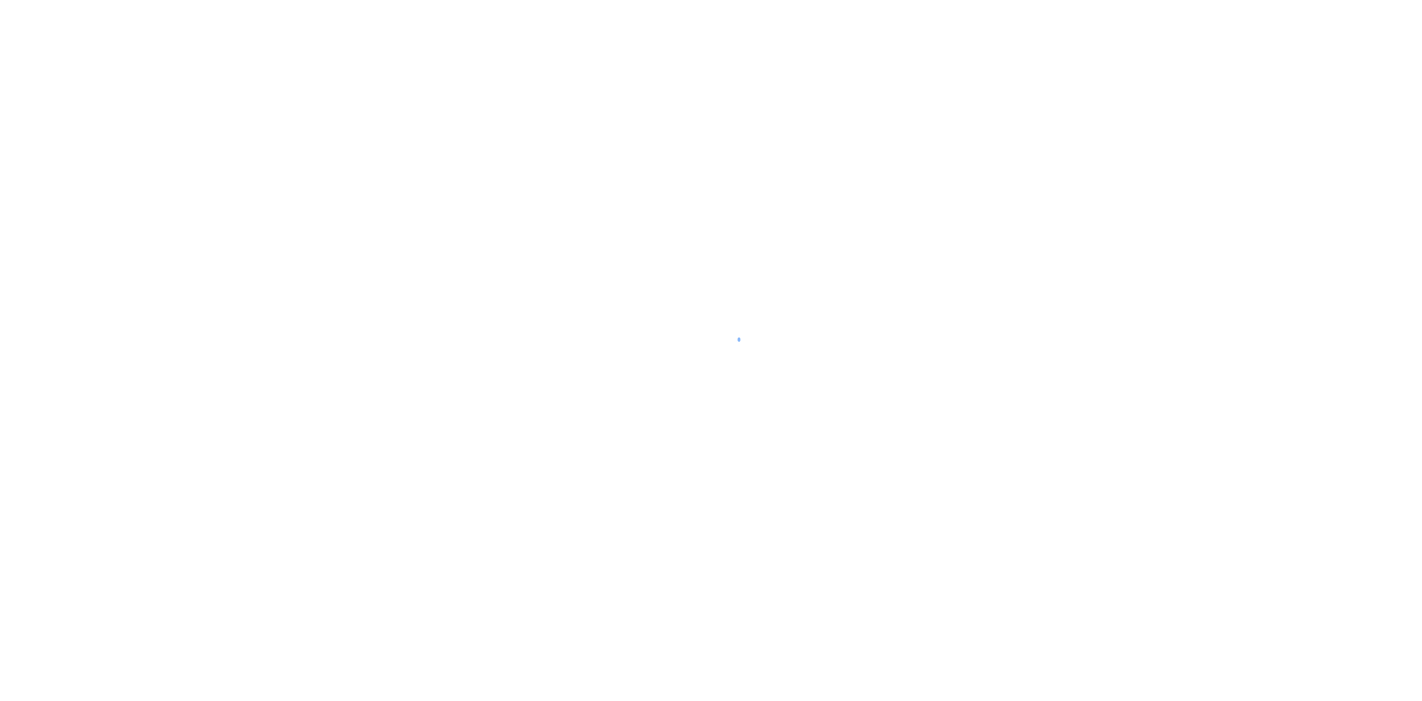 scroll, scrollTop: 0, scrollLeft: 0, axis: both 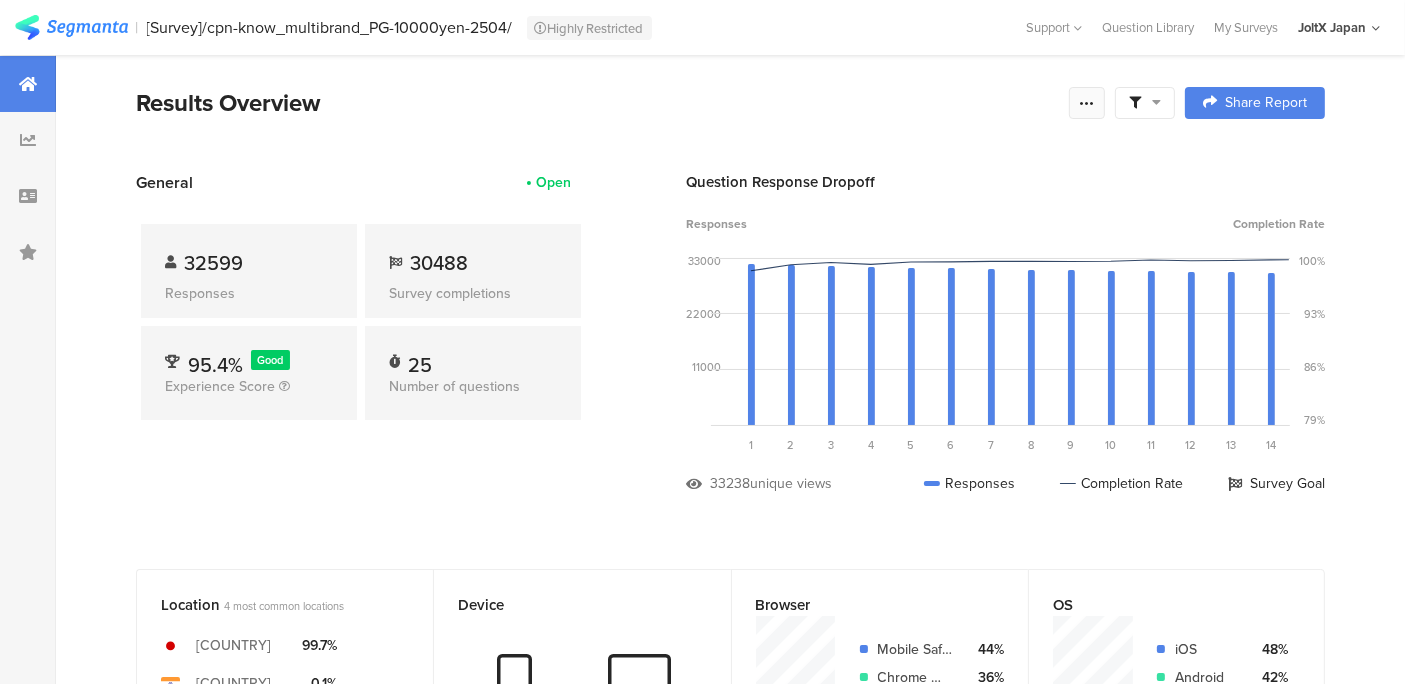 click at bounding box center (1087, 103) 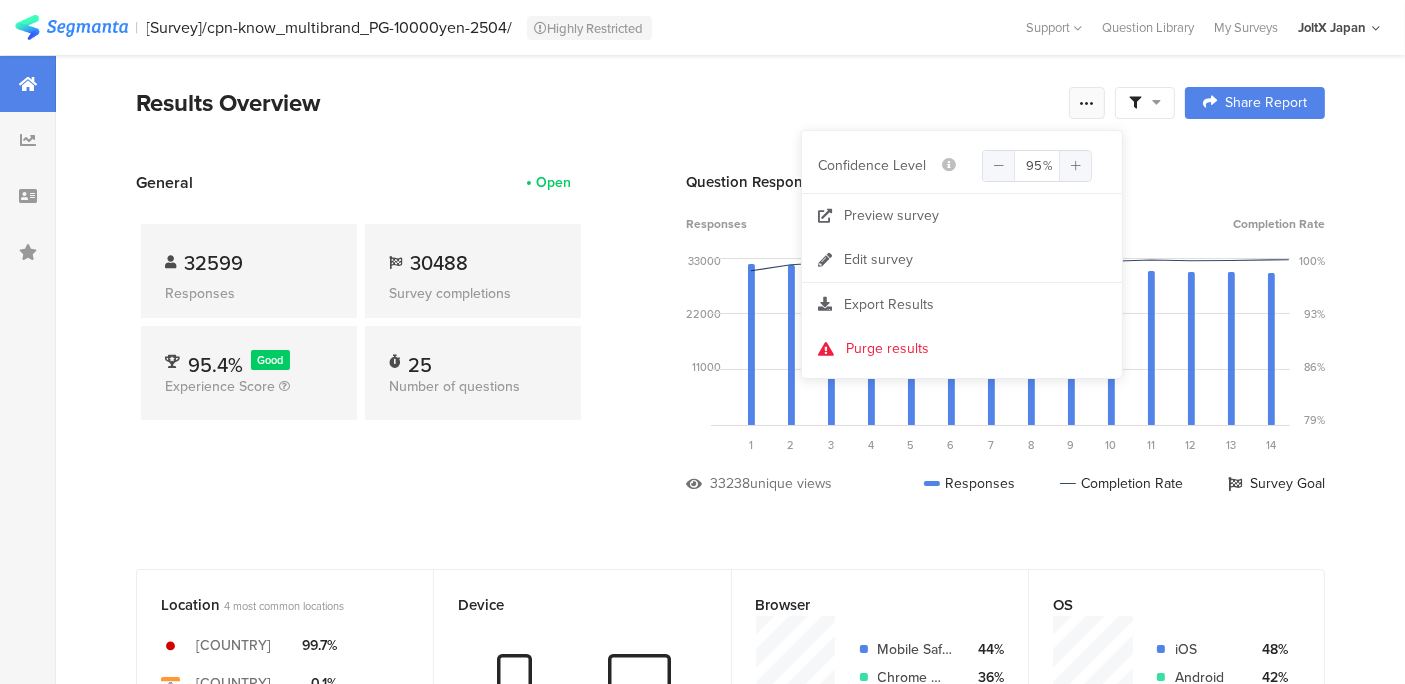 click at bounding box center [1087, 103] 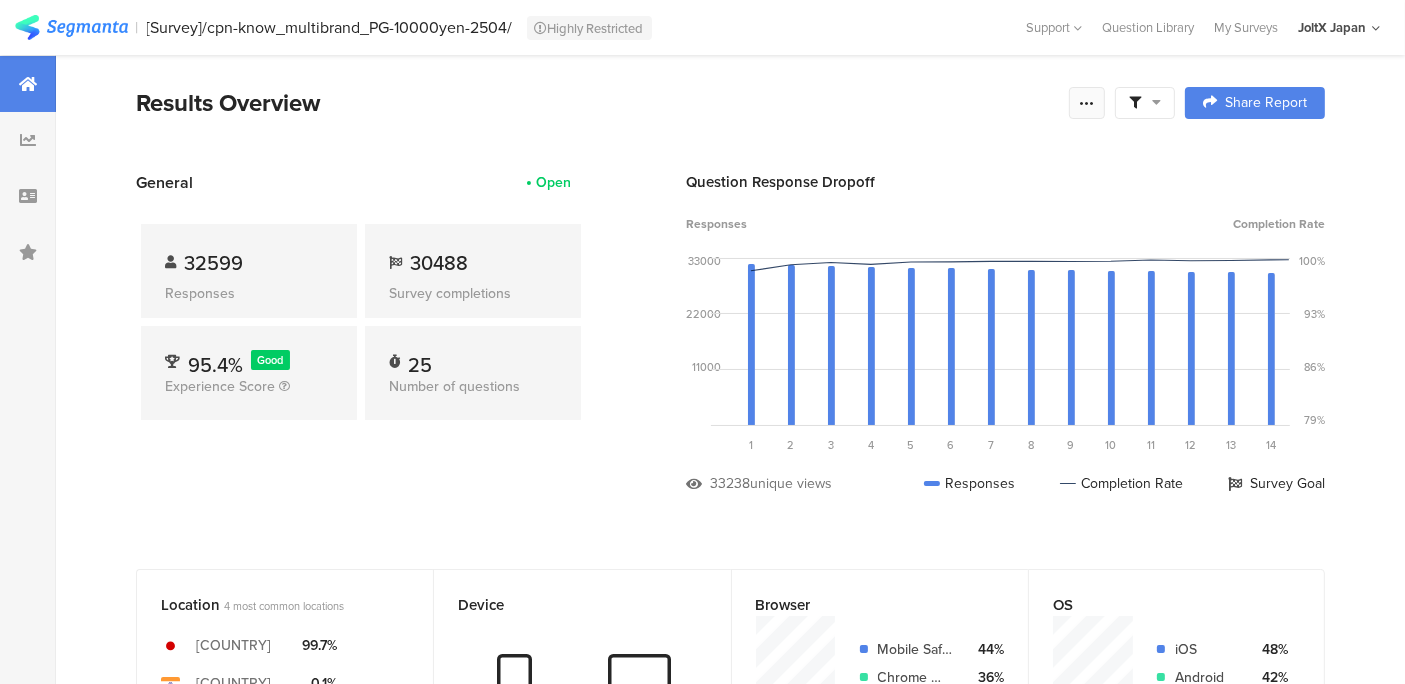 click at bounding box center (1087, 103) 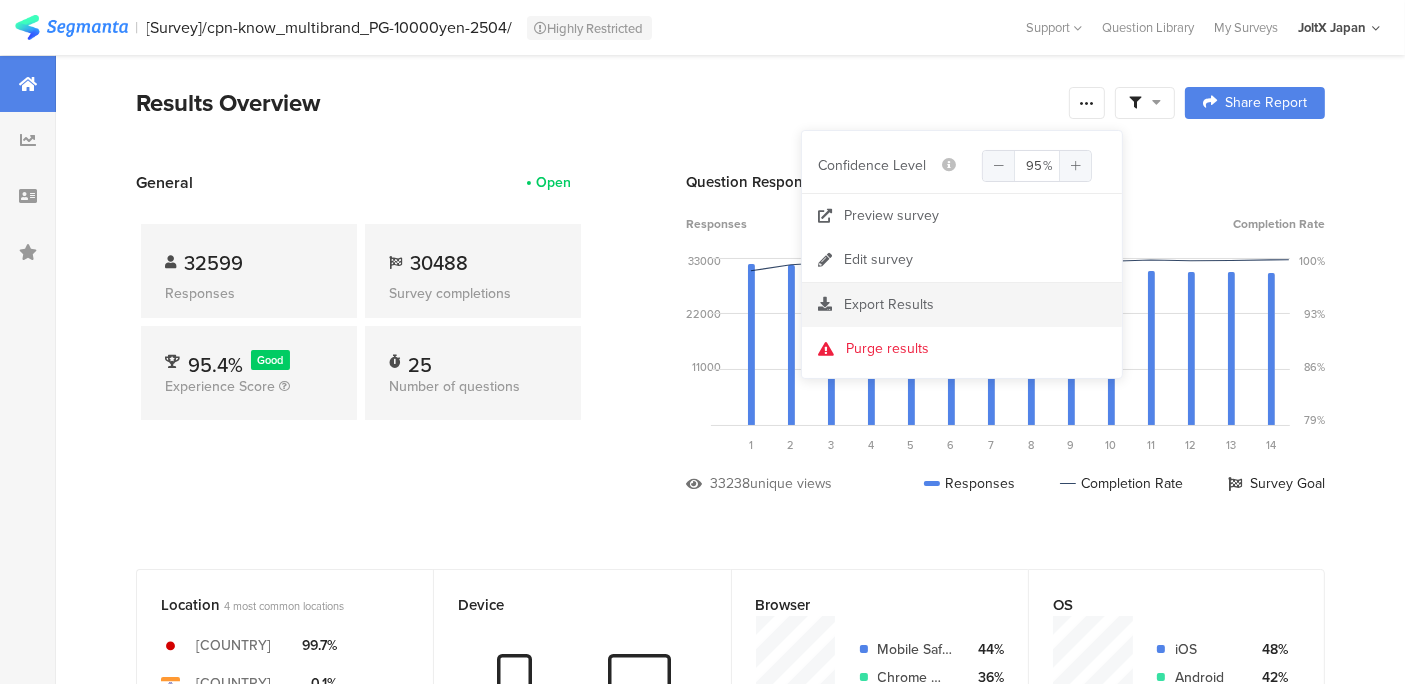 click on "Export Results" at bounding box center (889, 304) 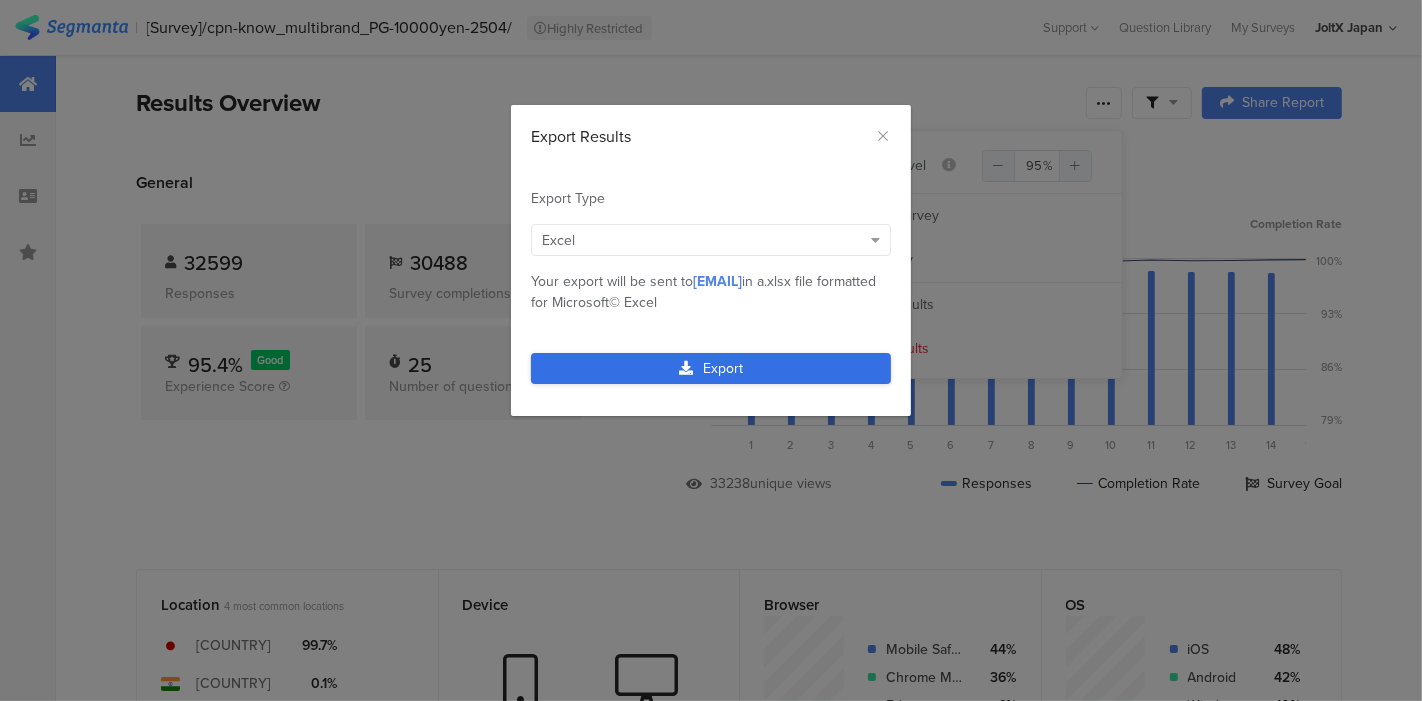 click on "Export" at bounding box center [711, 368] 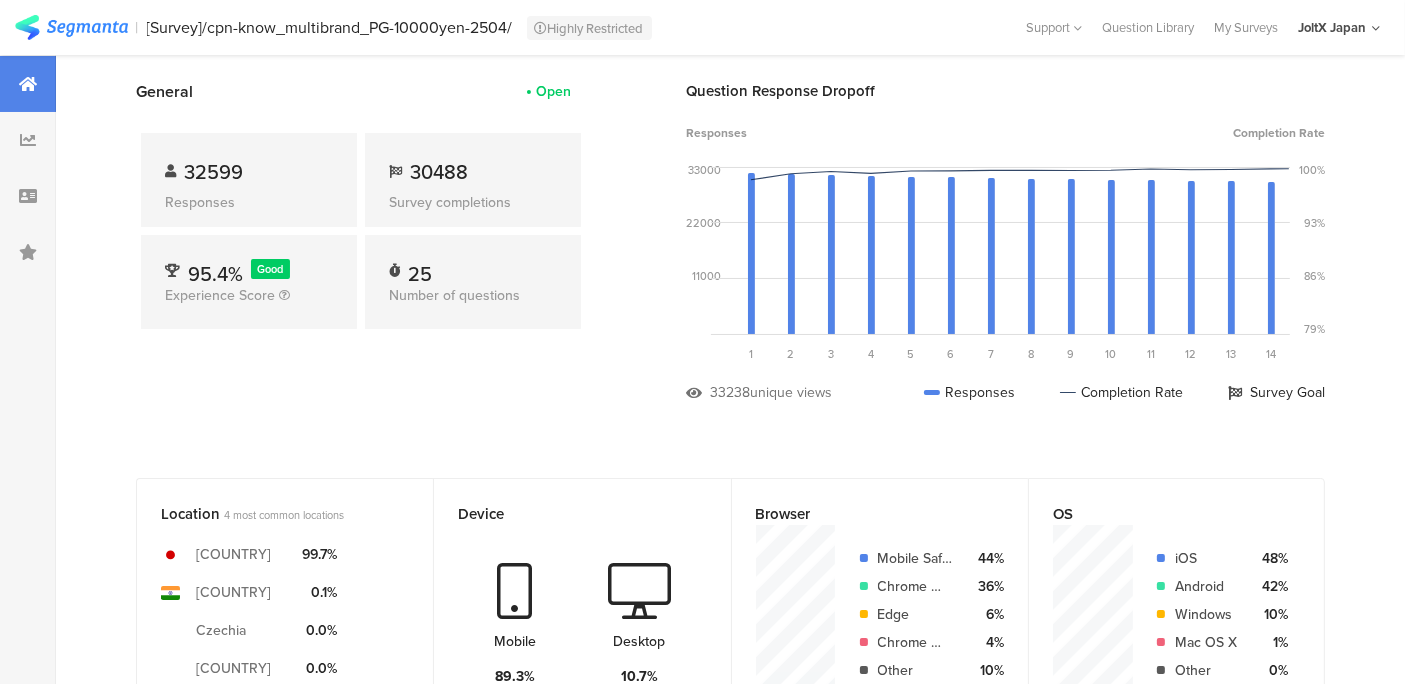 scroll, scrollTop: 0, scrollLeft: 0, axis: both 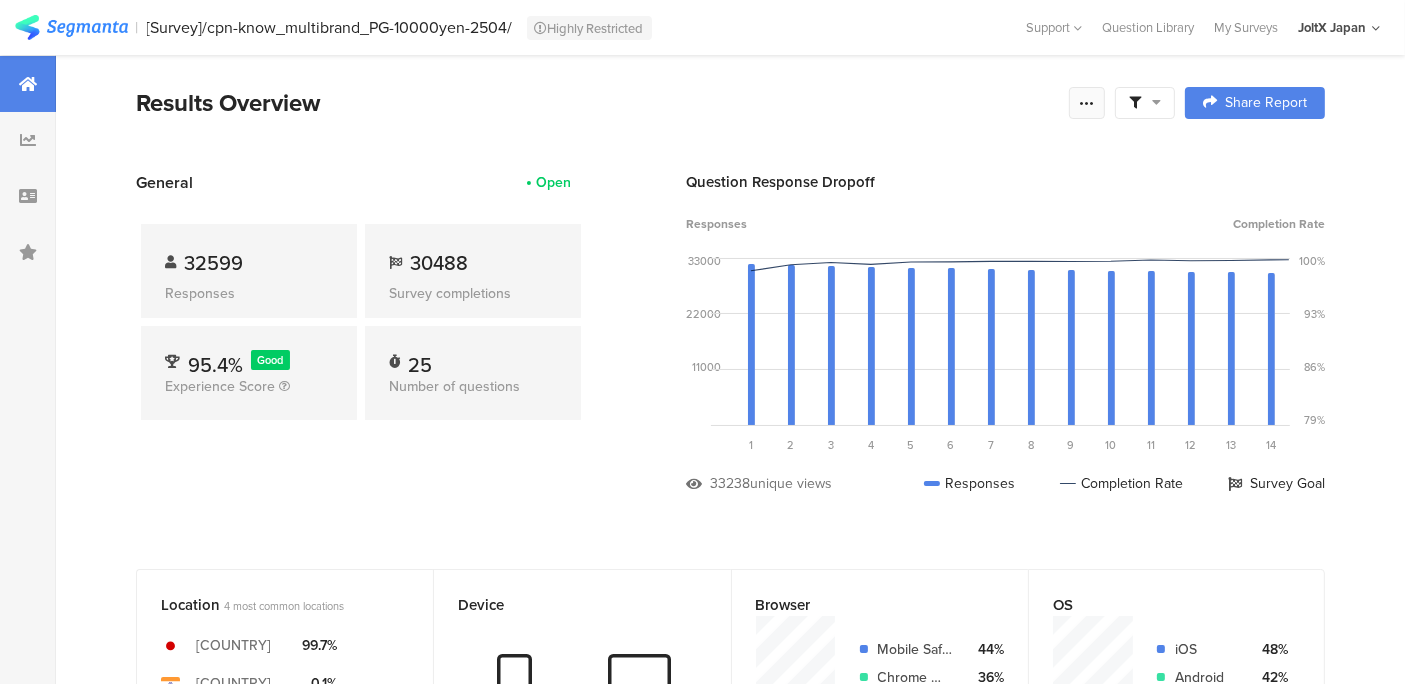 click at bounding box center (1087, 103) 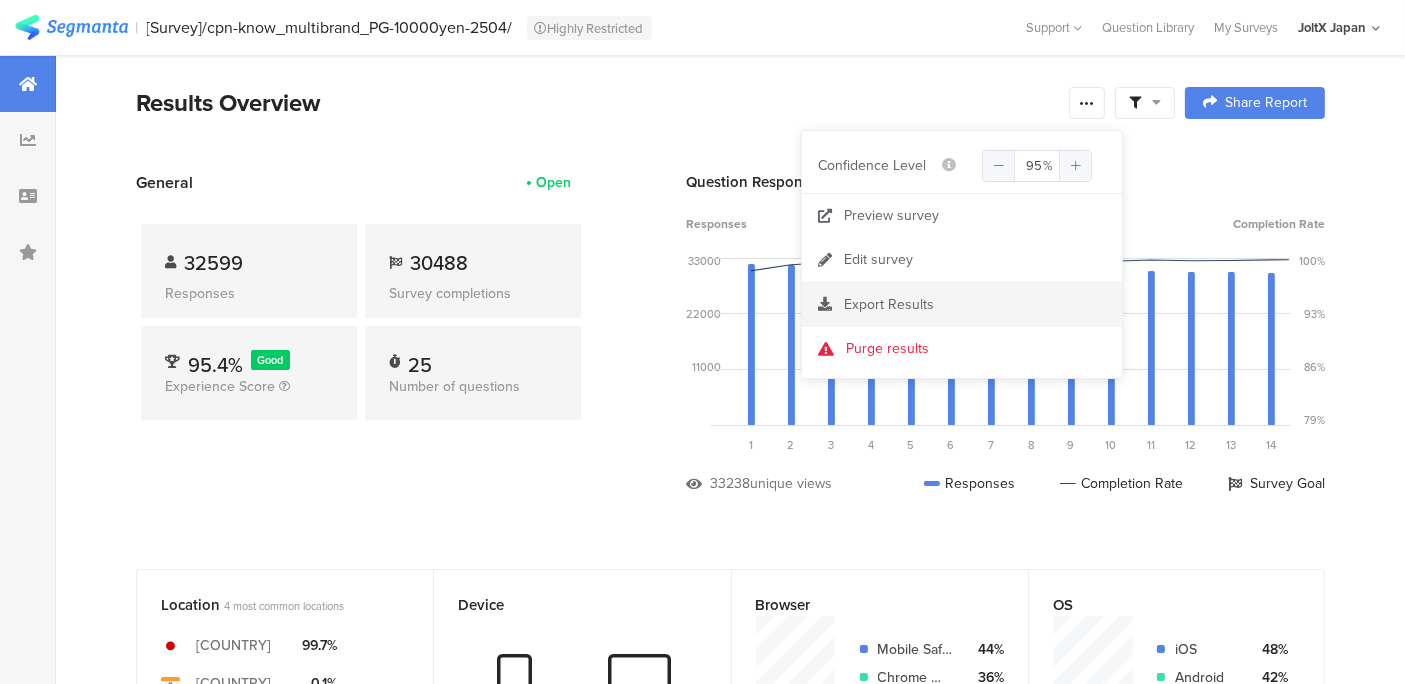 click on "Export Results" at bounding box center (889, 304) 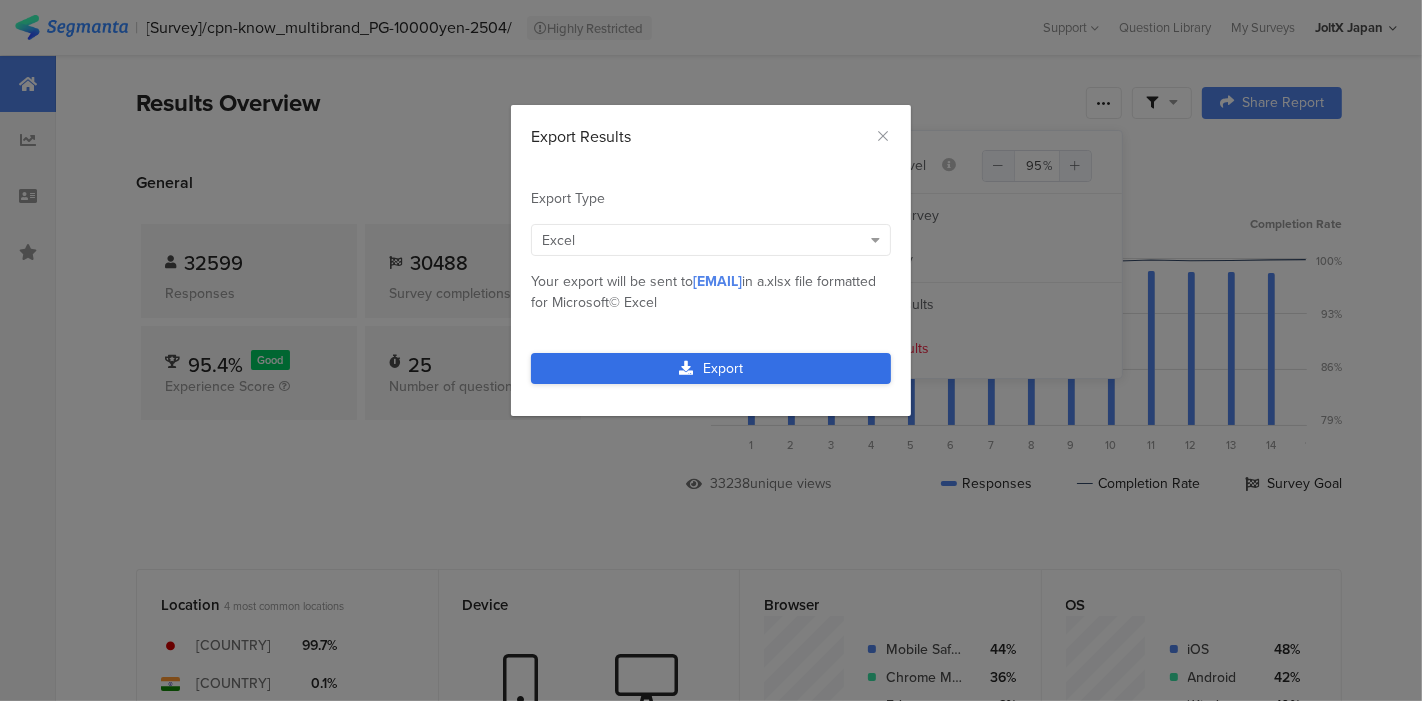click on "Export" at bounding box center (711, 368) 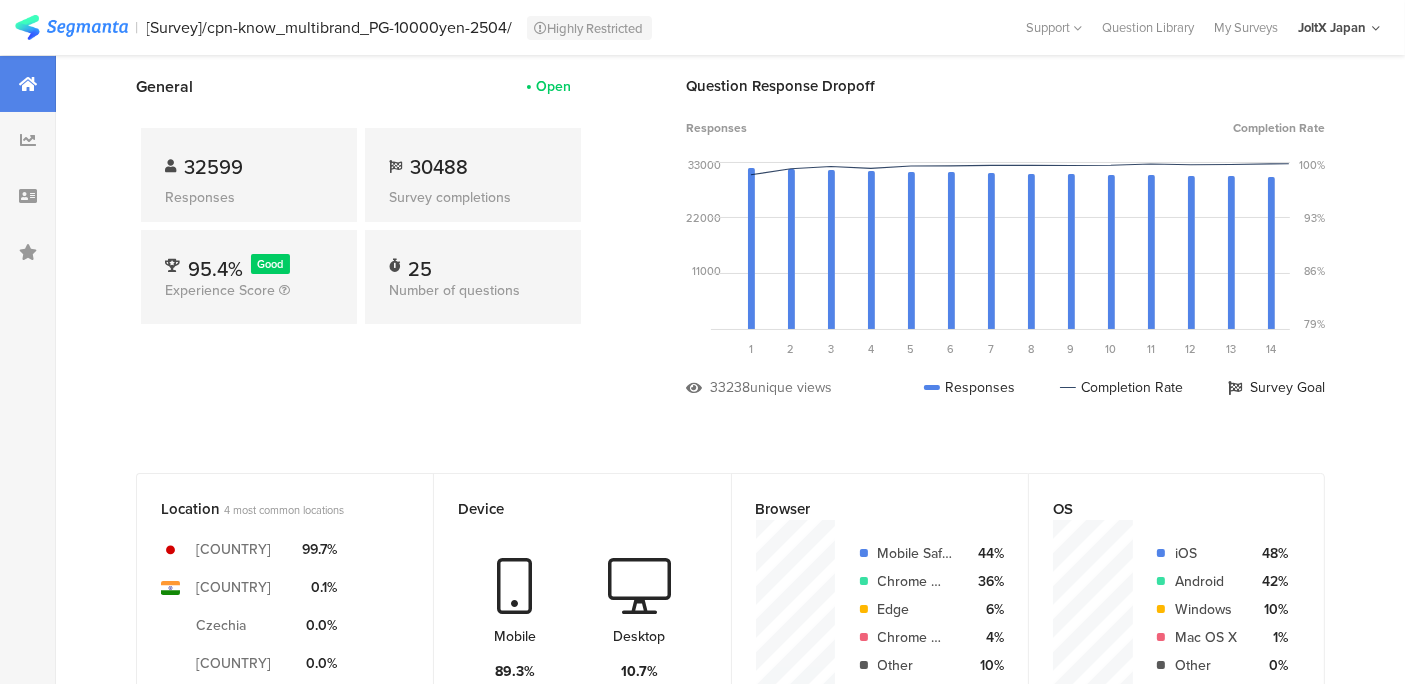 scroll, scrollTop: 0, scrollLeft: 0, axis: both 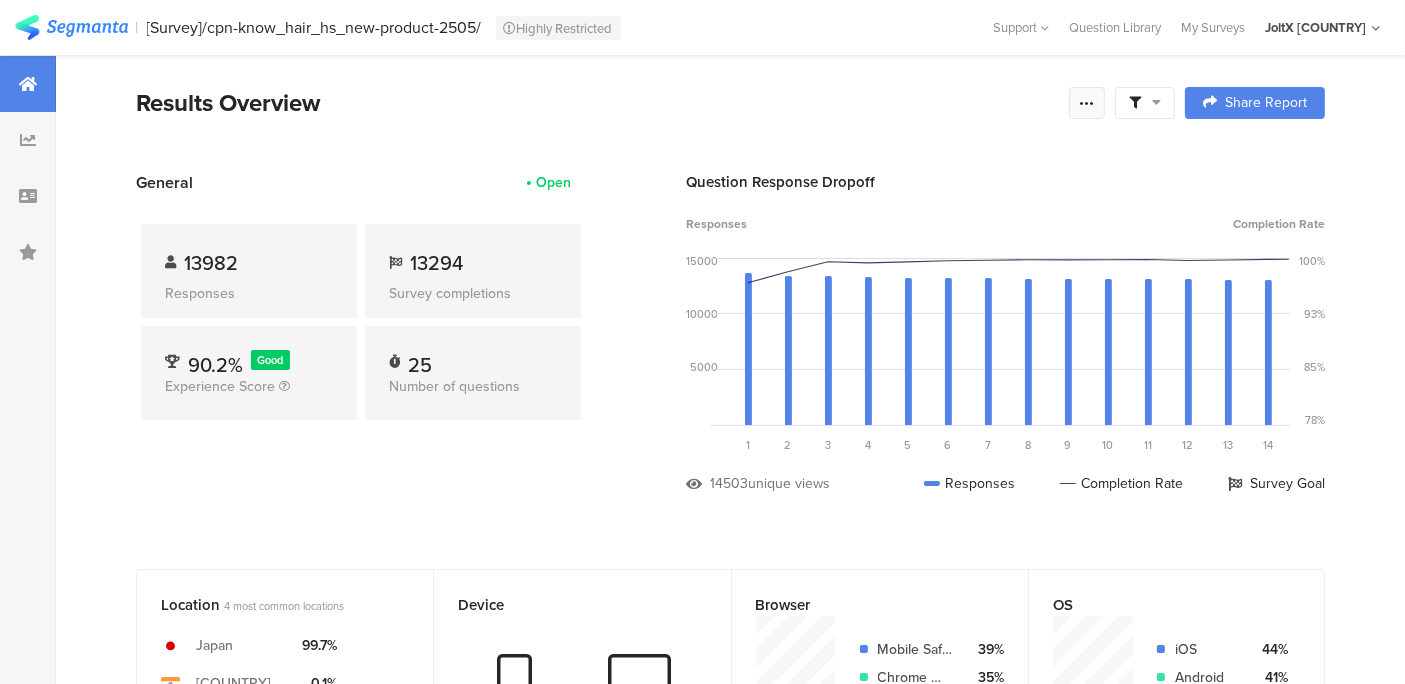click at bounding box center (1087, 103) 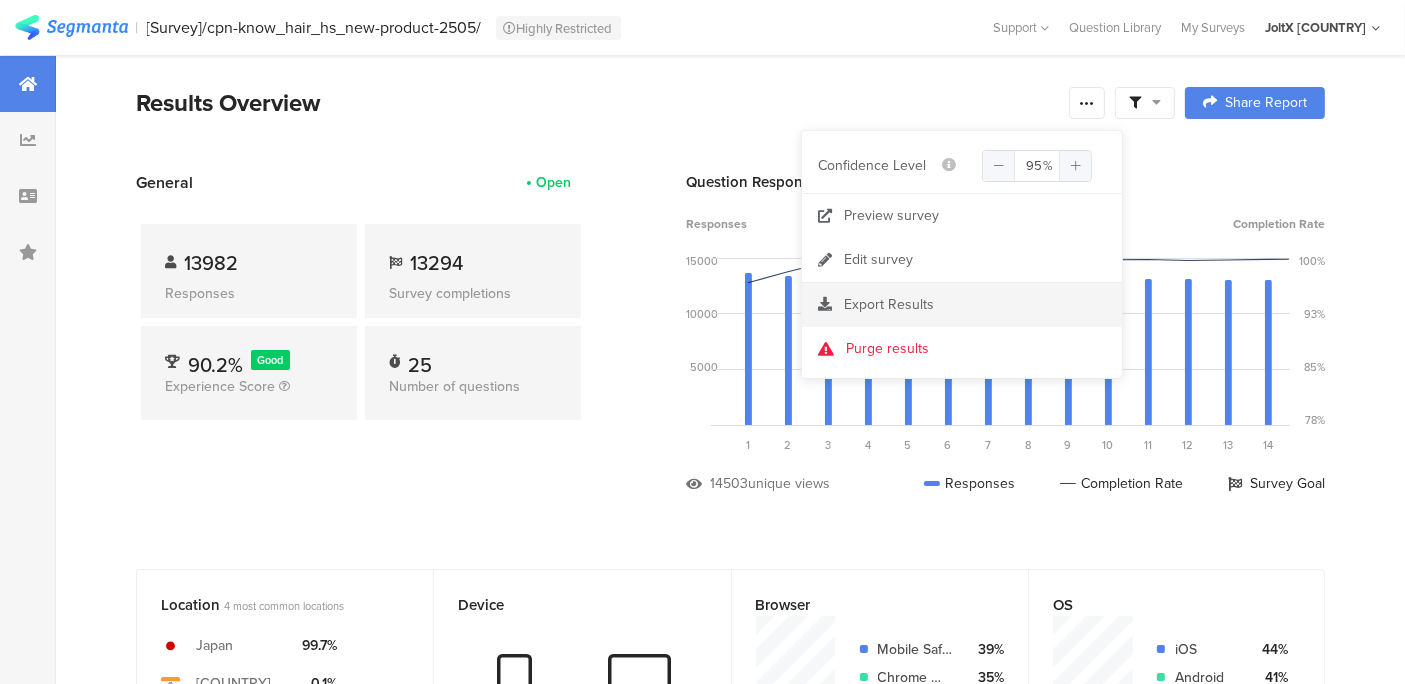 click on "Export Results" at bounding box center (889, 304) 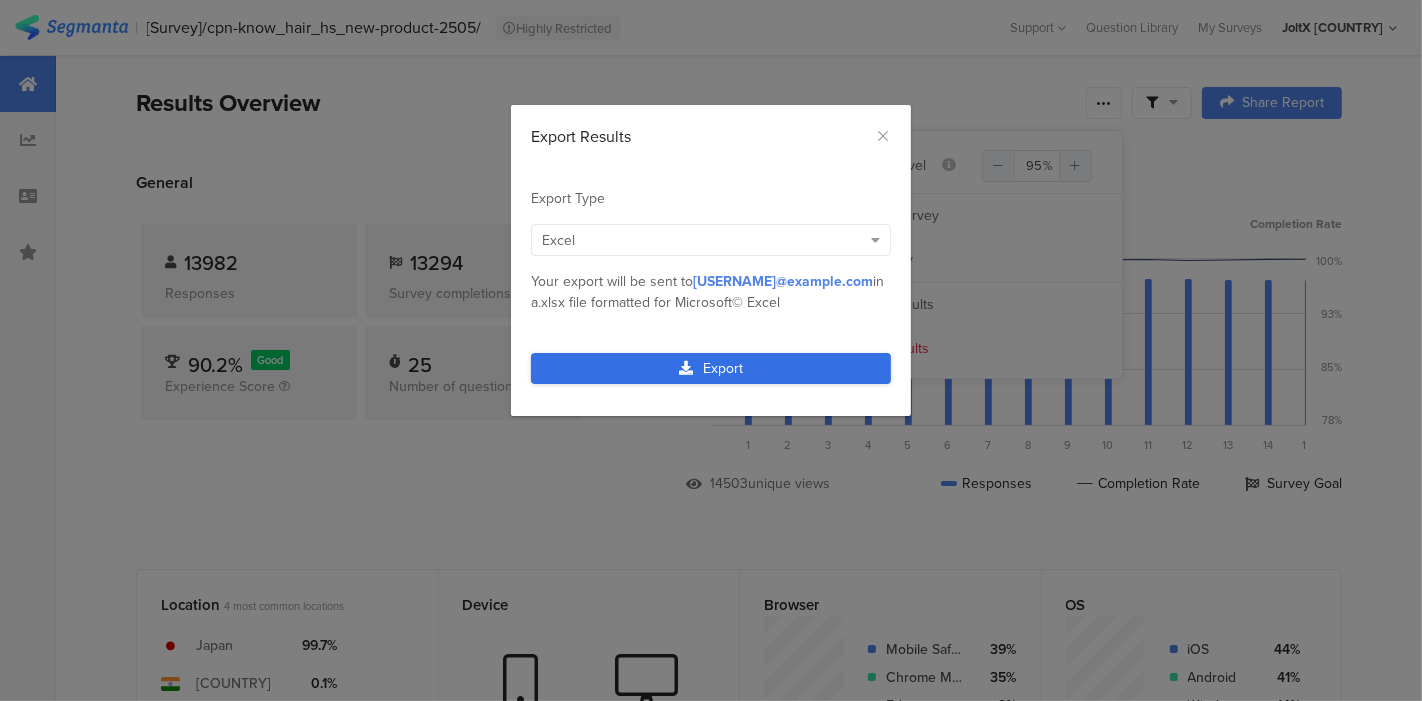click at bounding box center (686, 368) 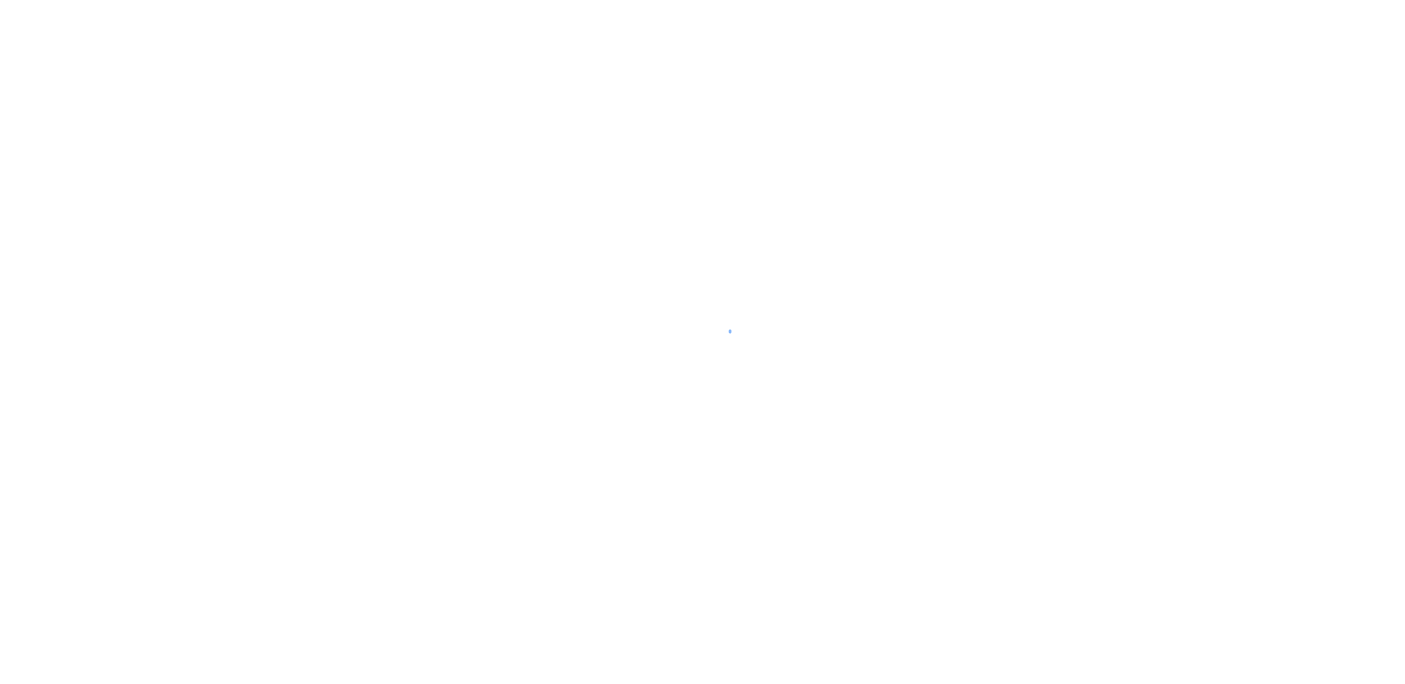 scroll, scrollTop: 0, scrollLeft: 0, axis: both 